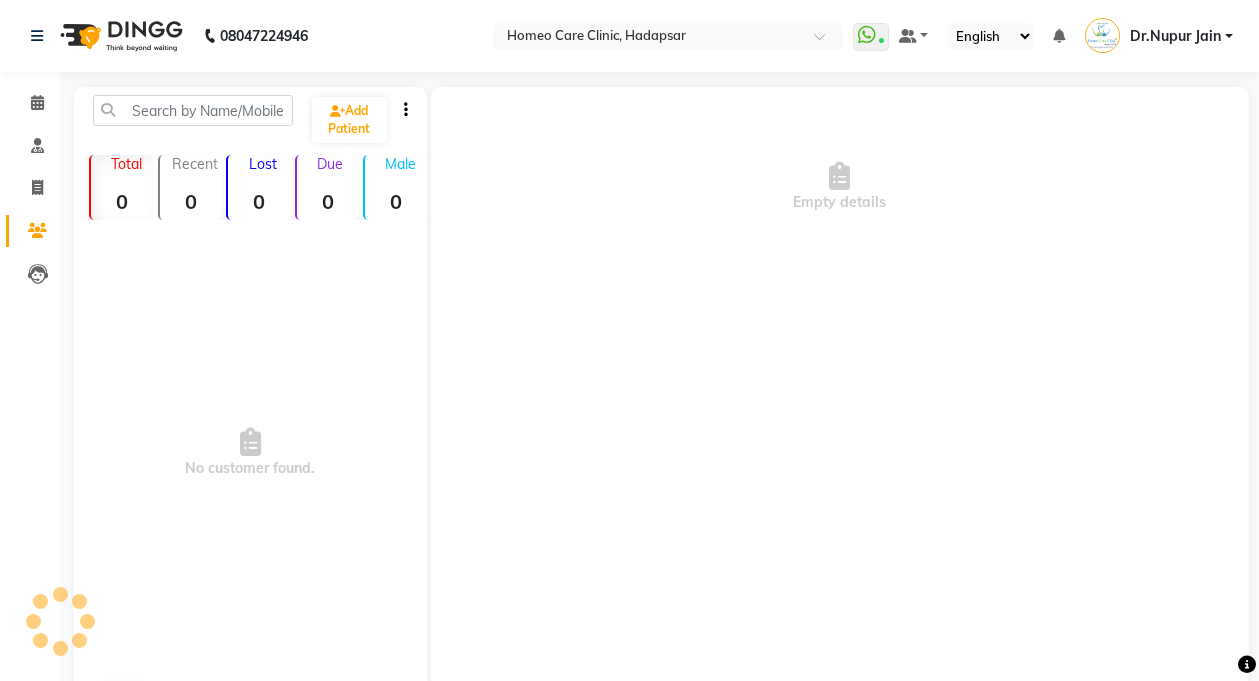 click 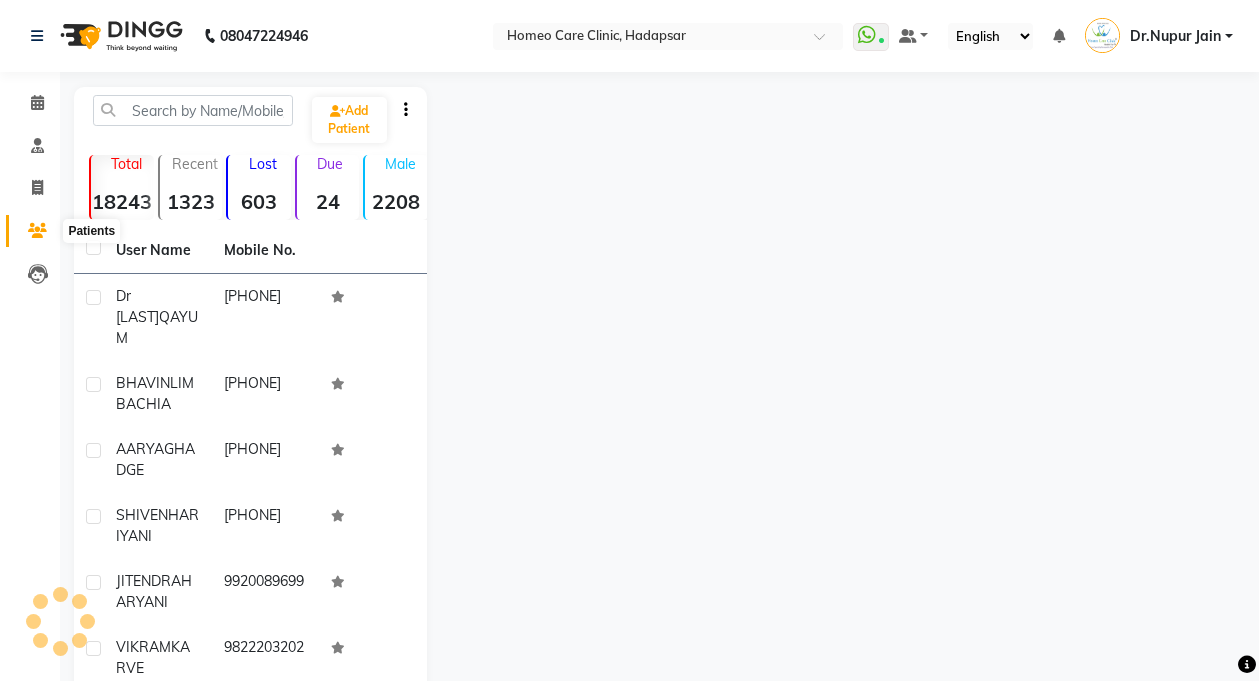 scroll, scrollTop: 0, scrollLeft: 0, axis: both 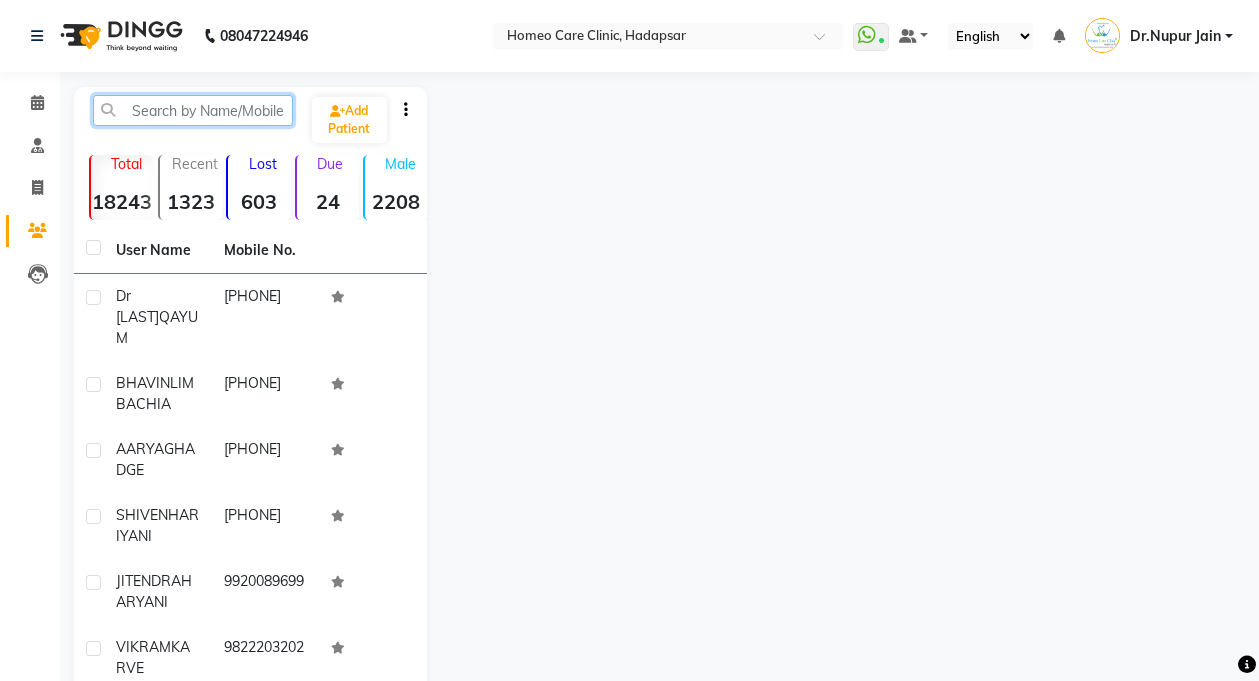 click 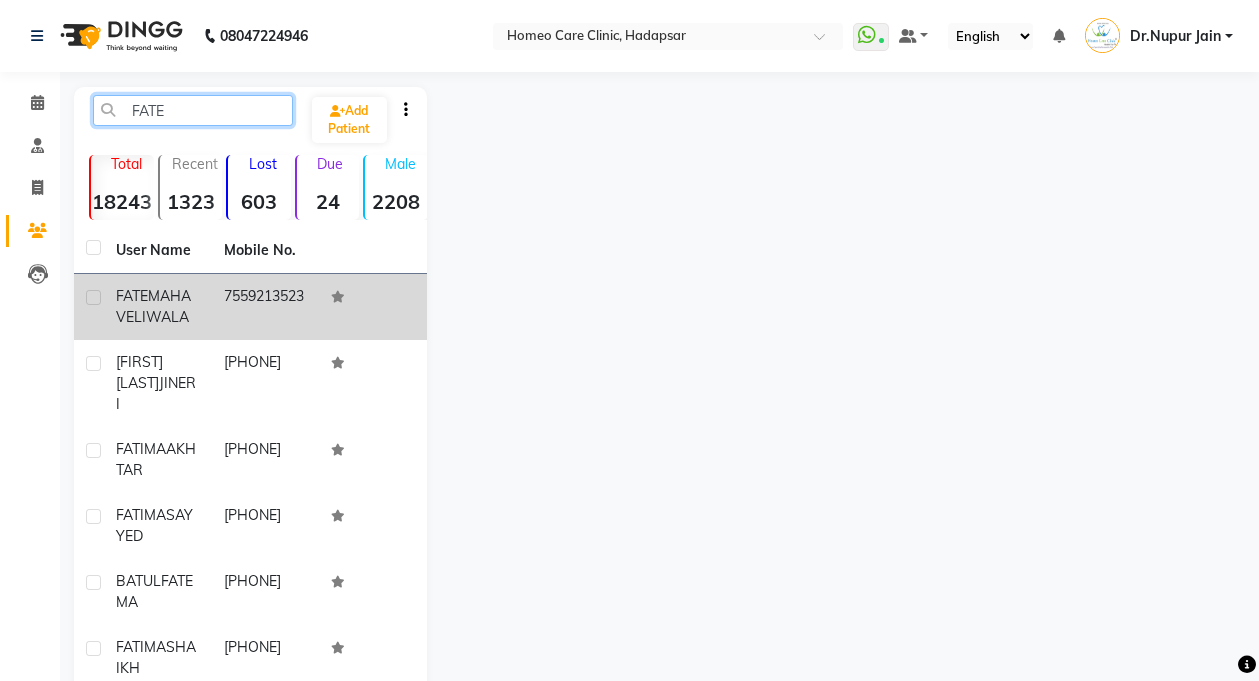 type on "FATE" 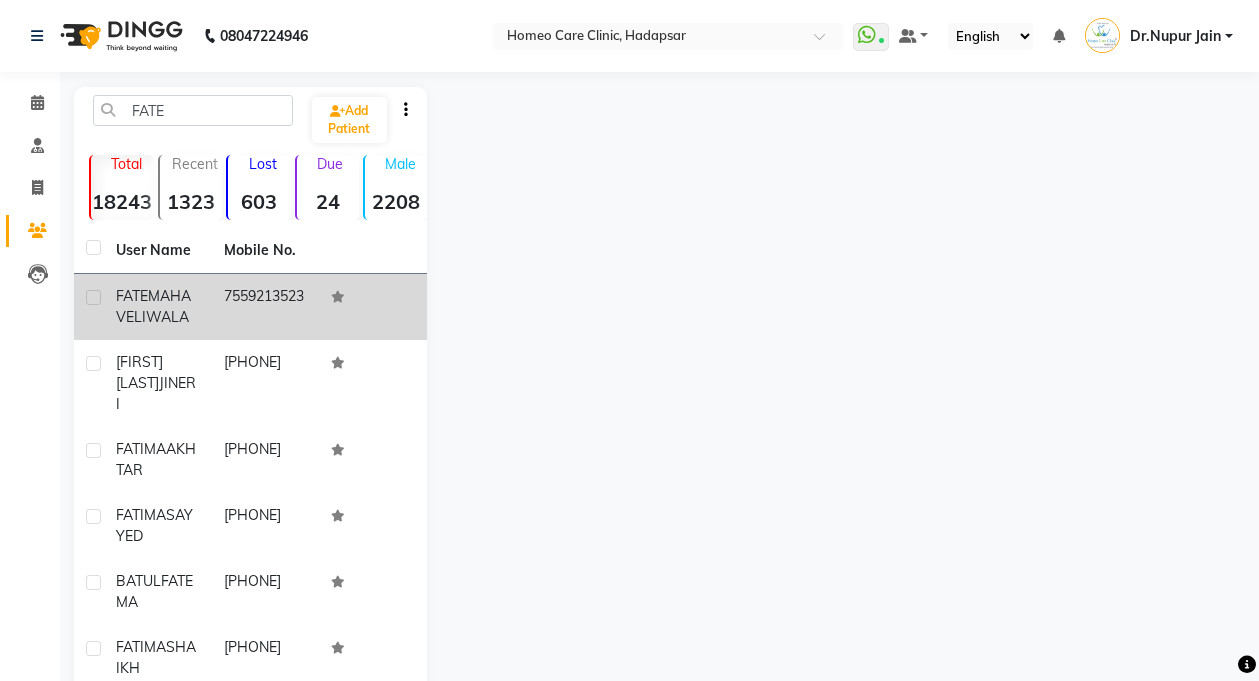 click on "HAVELIWALA" 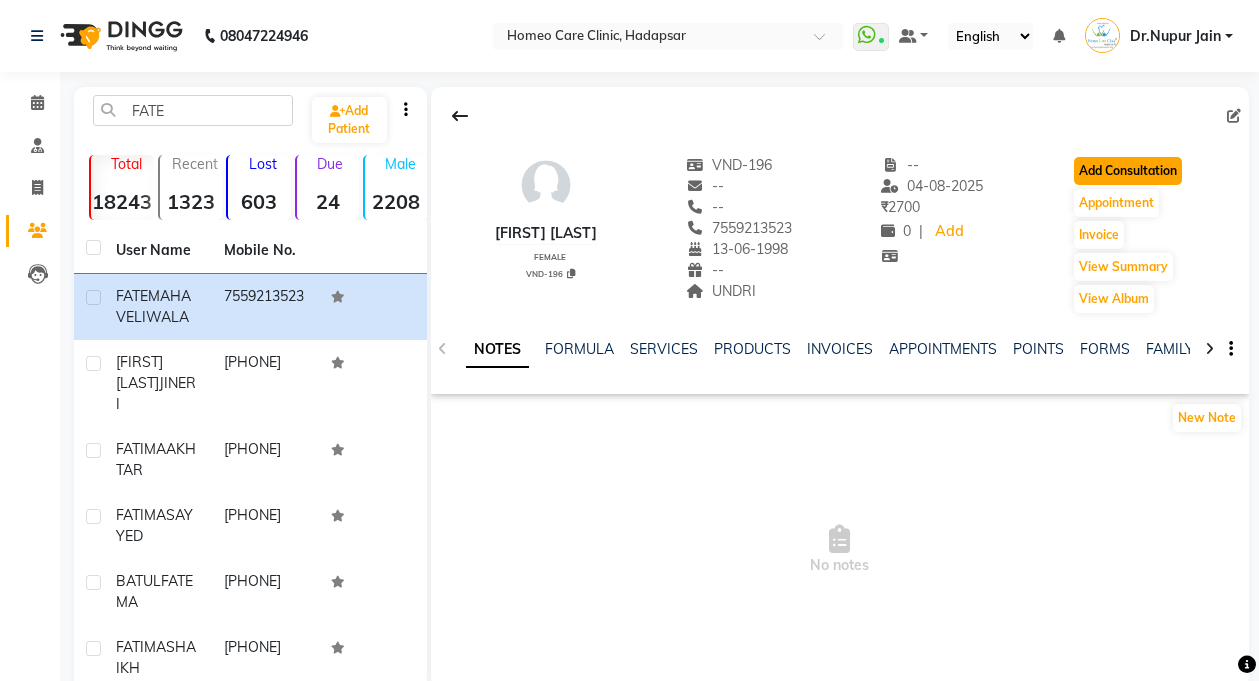 click on "Add Consultation" 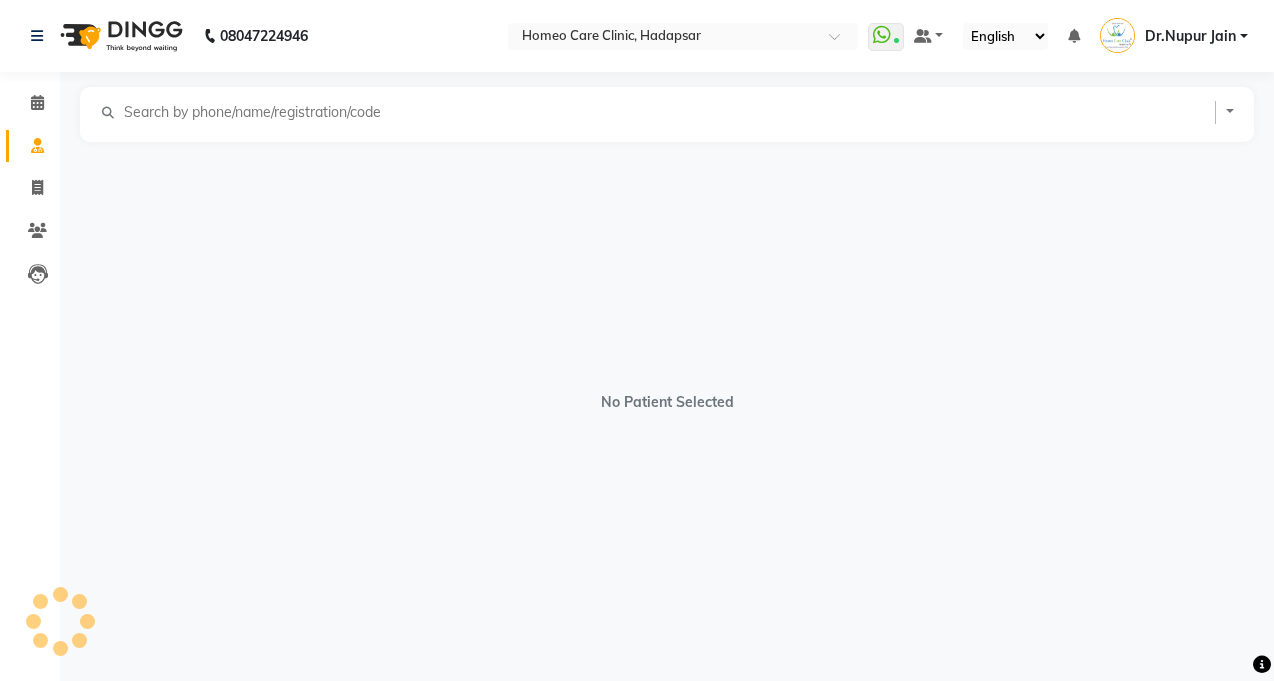 select on "female" 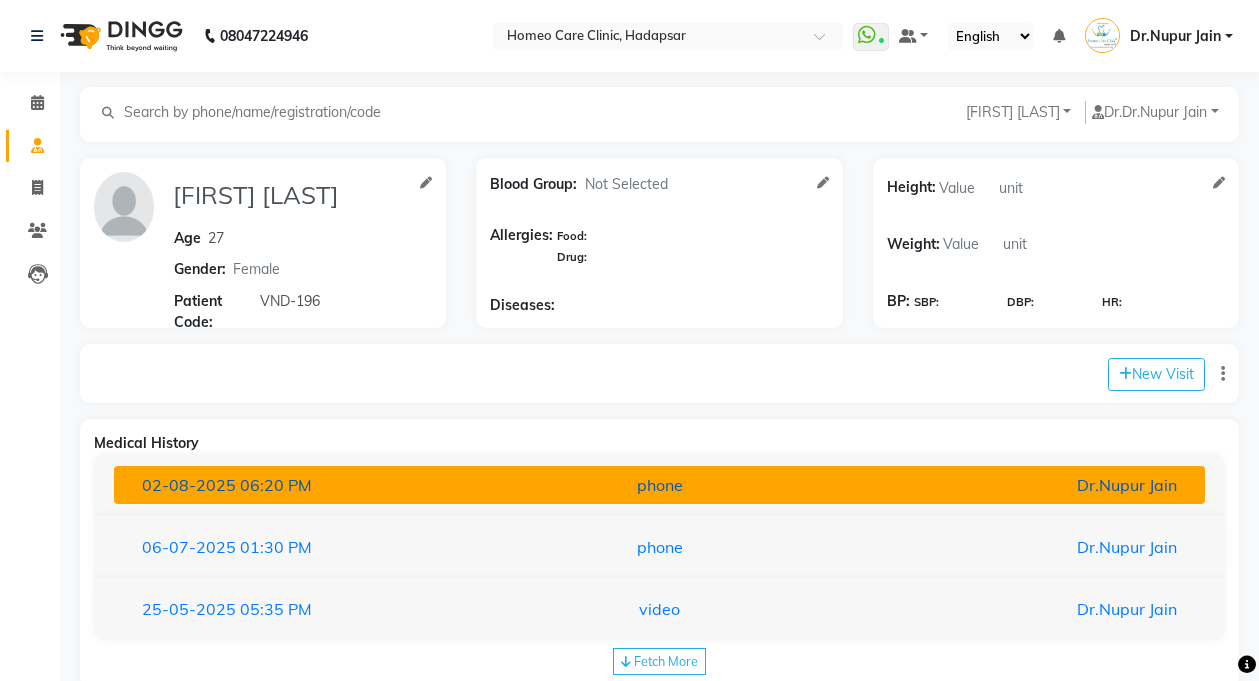 click on "phone" at bounding box center [659, 485] 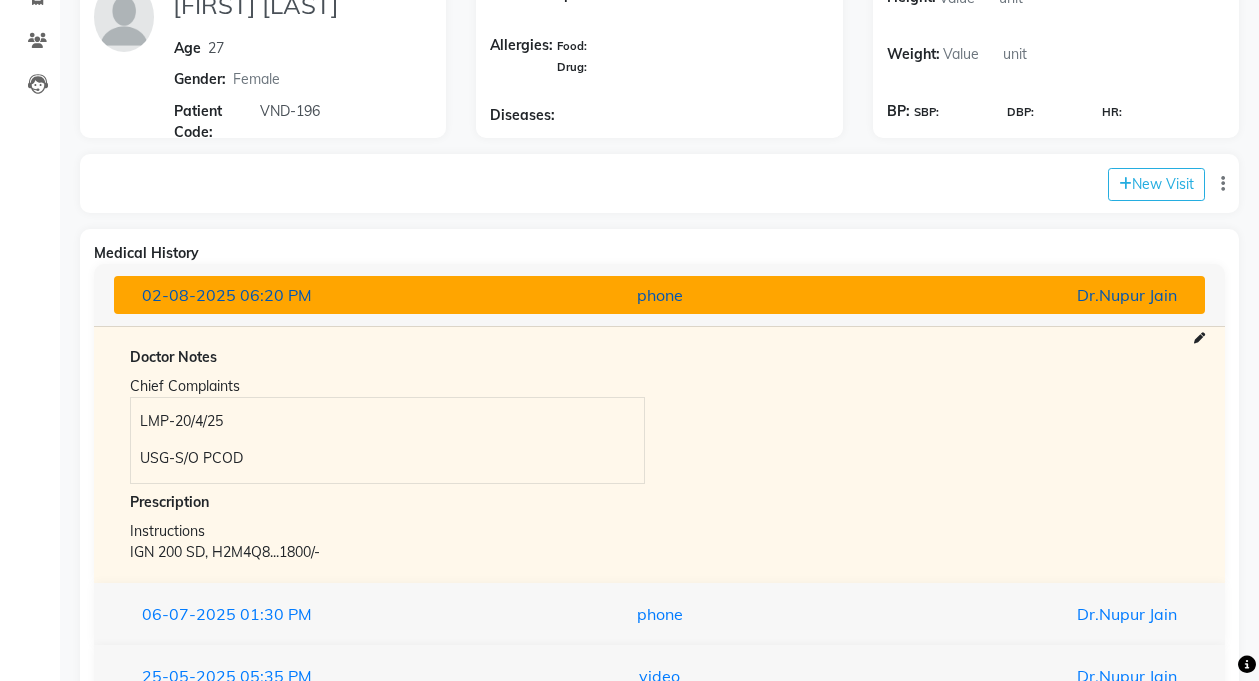 scroll, scrollTop: 303, scrollLeft: 0, axis: vertical 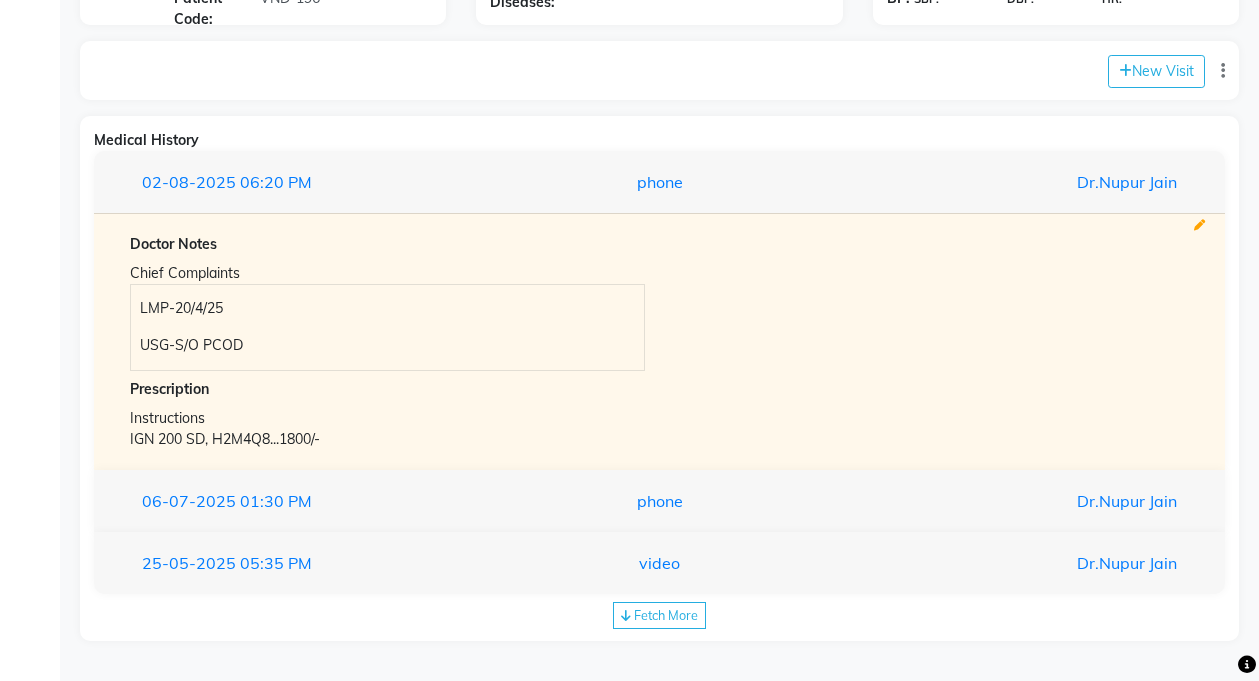 click at bounding box center (1199, 225) 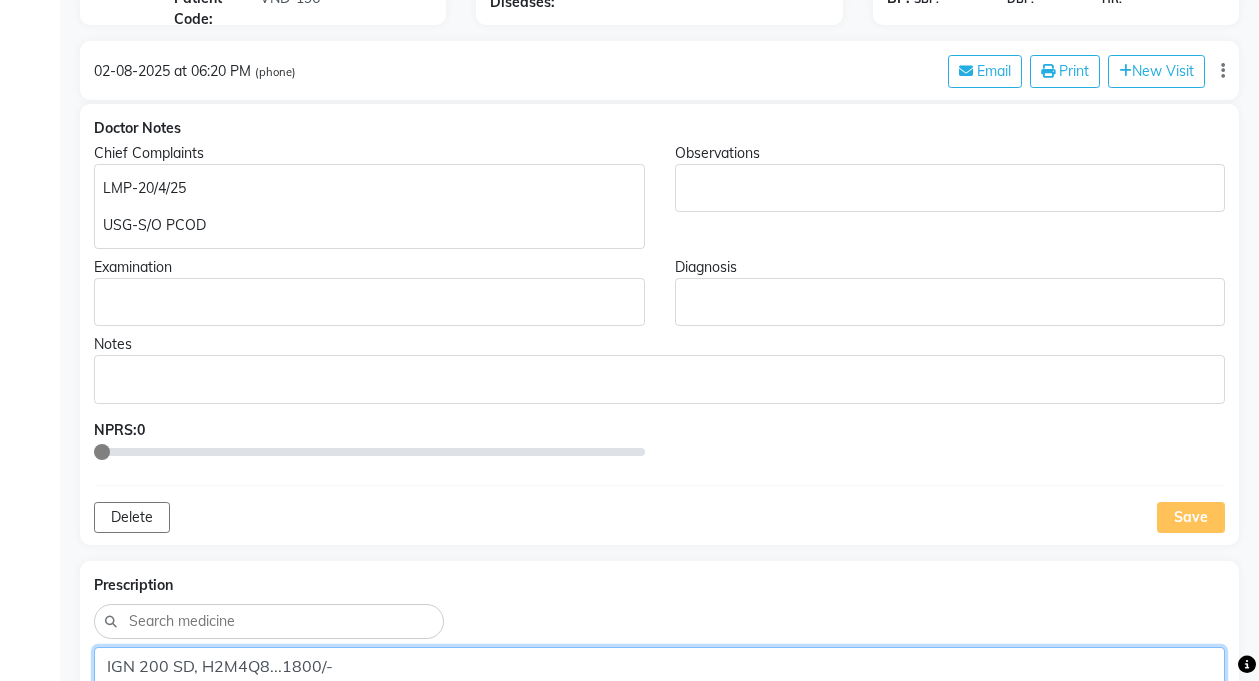 click on "IGN 200 SD, H2M4Q8...1800/-" 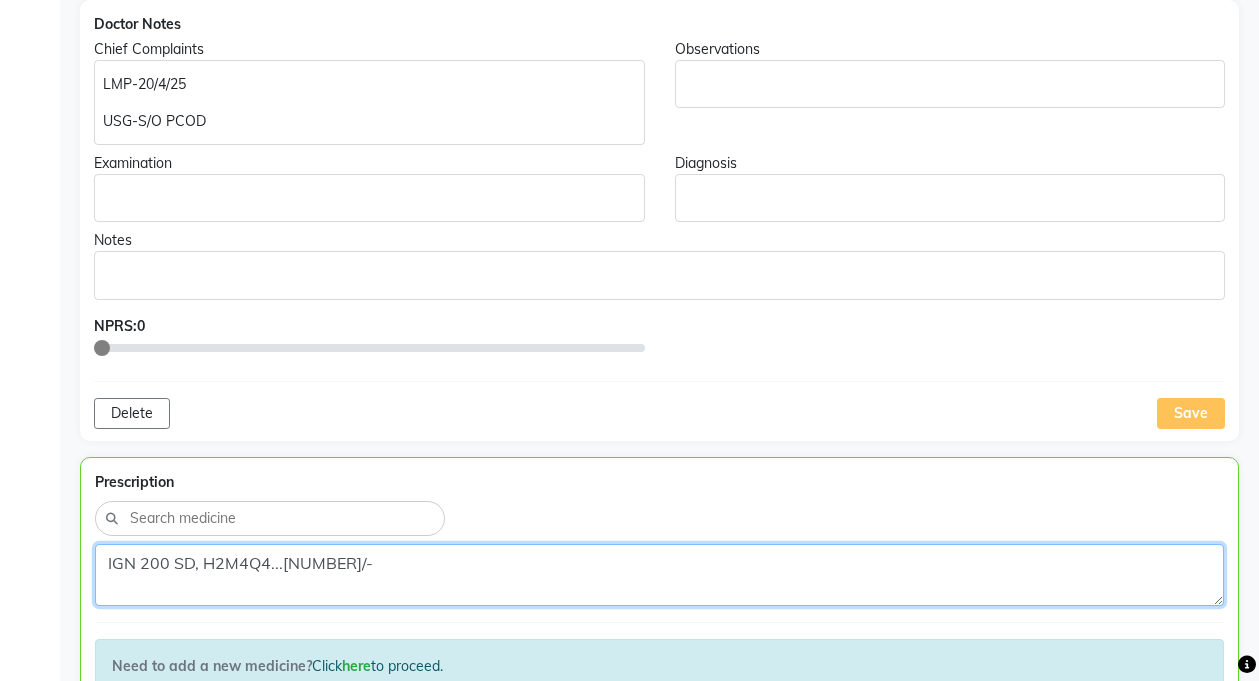 scroll, scrollTop: 653, scrollLeft: 0, axis: vertical 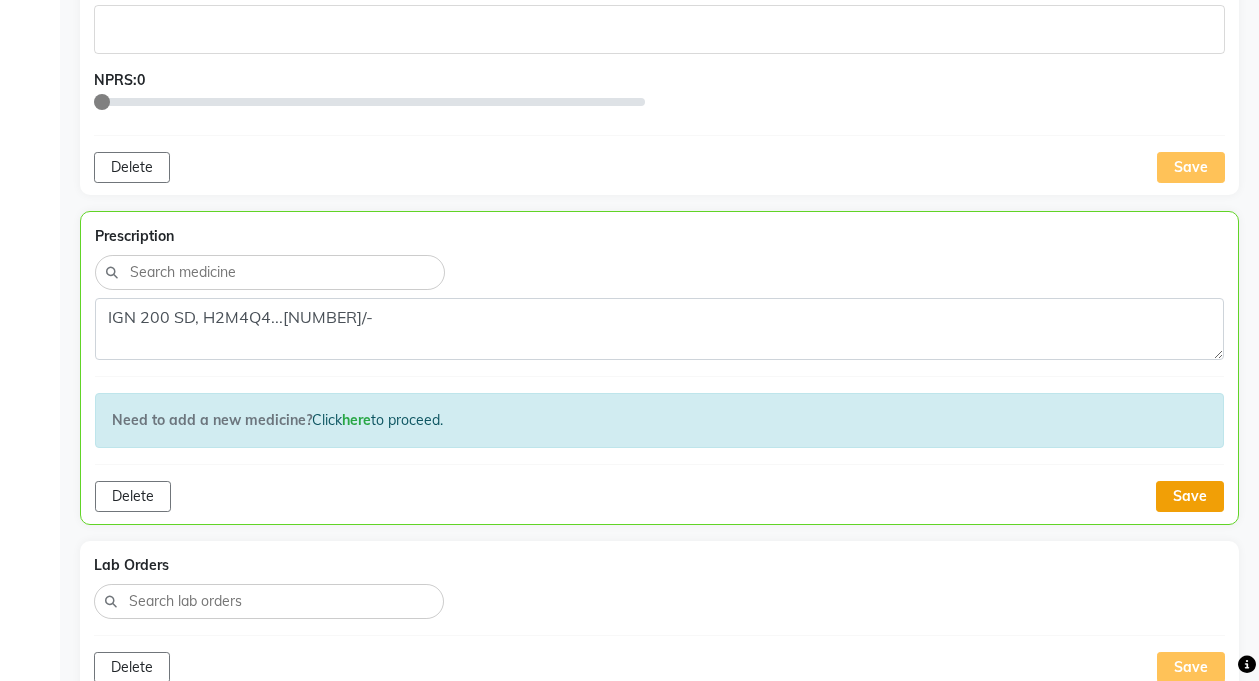 click on "Save" 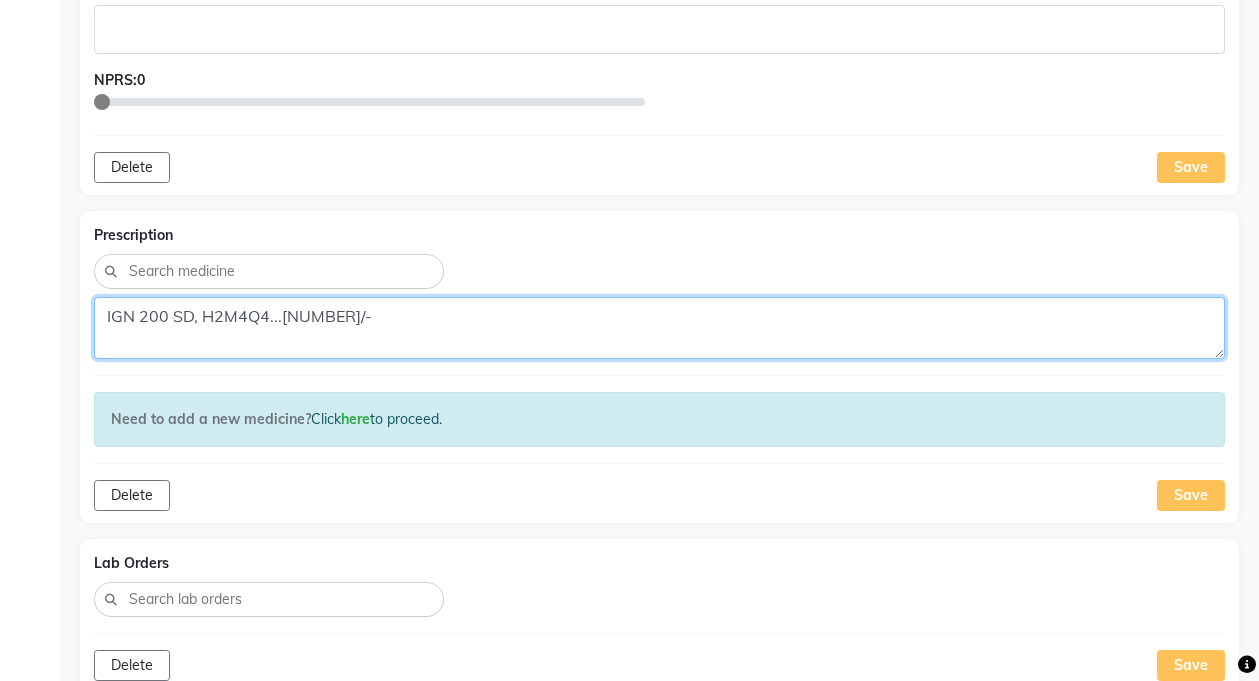 click on "IGN 200 SD, H2M4Q4...[NUMBER]/-" 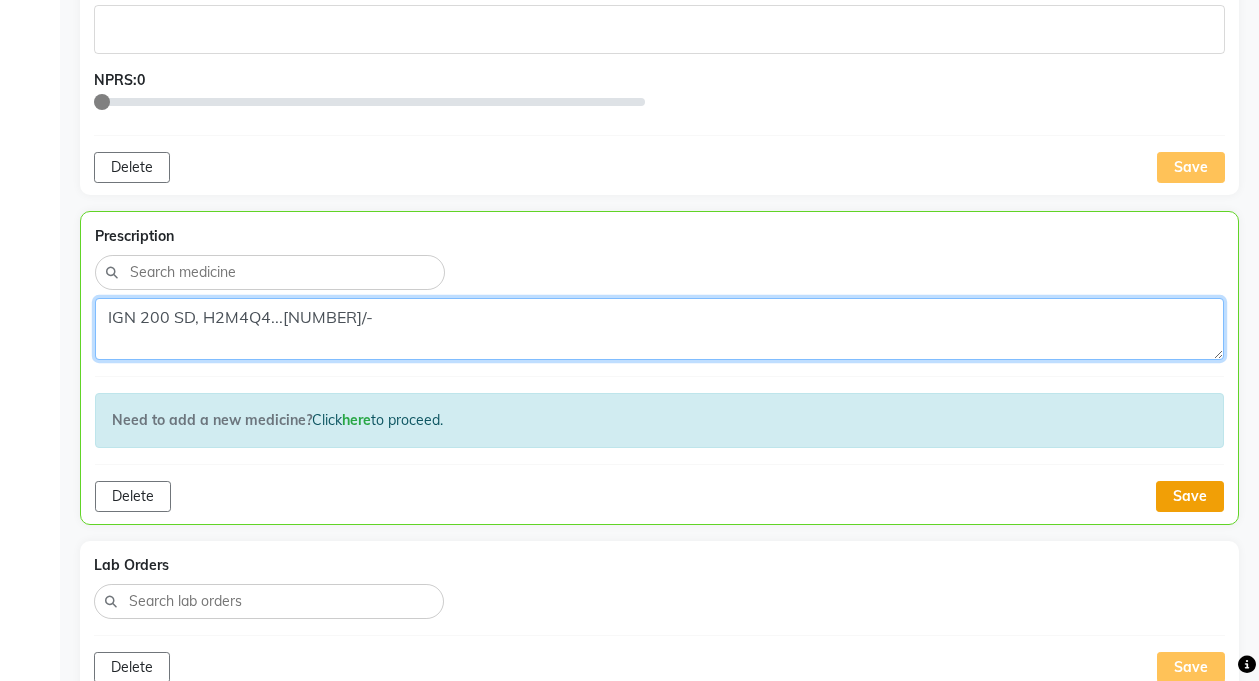 type on "IGN 200 SD, H2M4Q4...[NUMBER]/-" 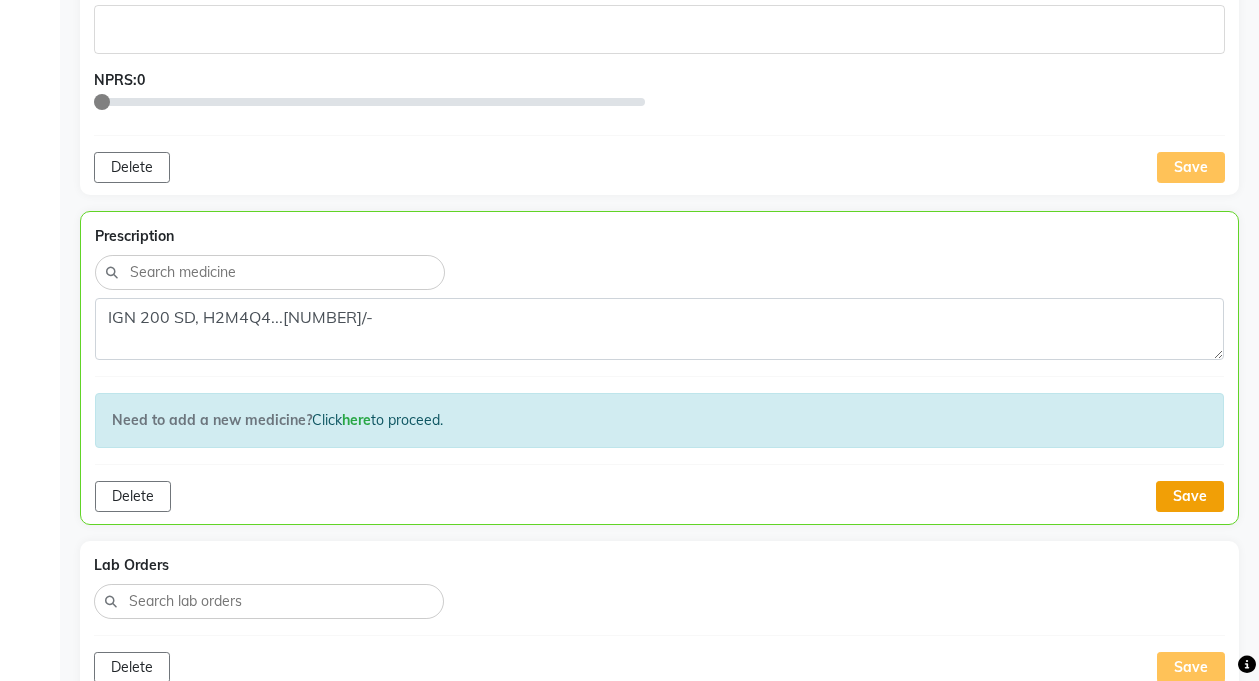 click on "Save" 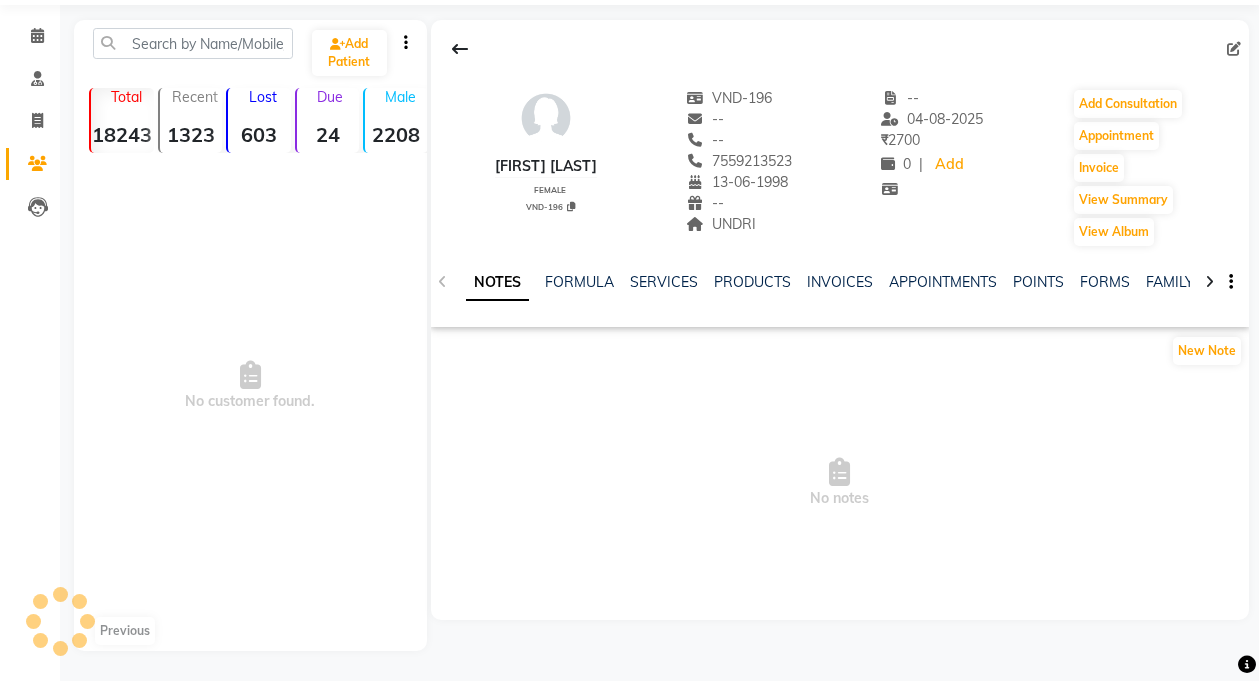 scroll, scrollTop: 0, scrollLeft: 0, axis: both 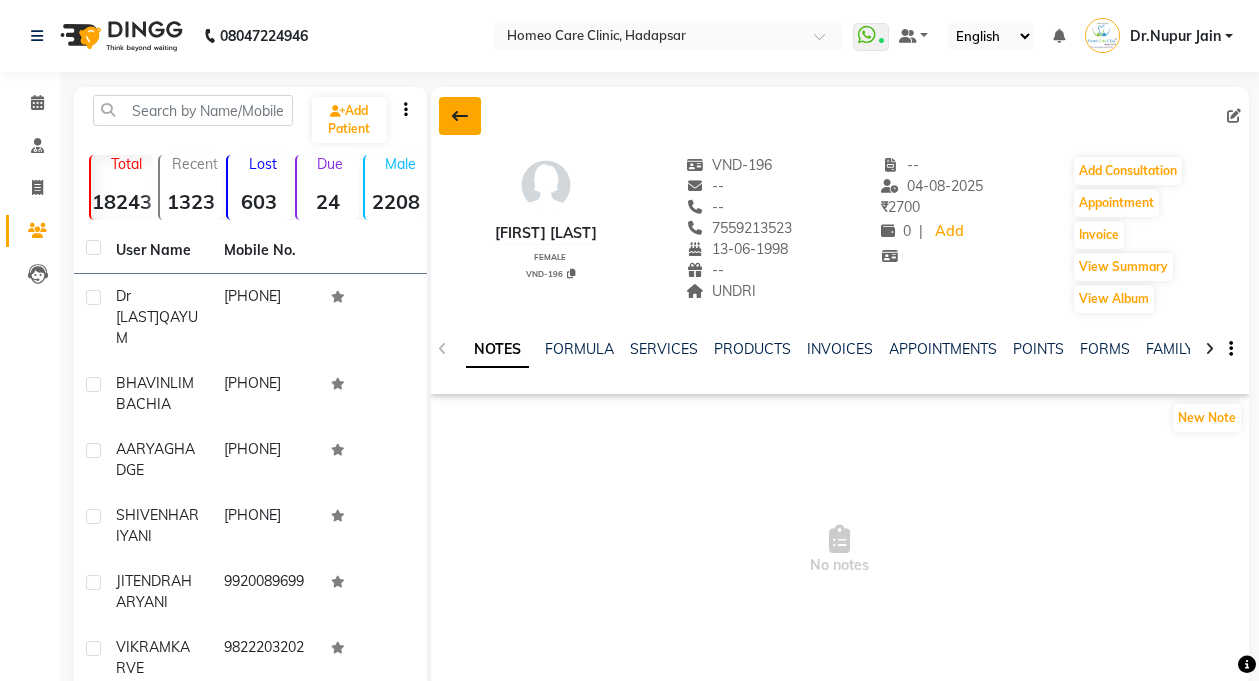 click 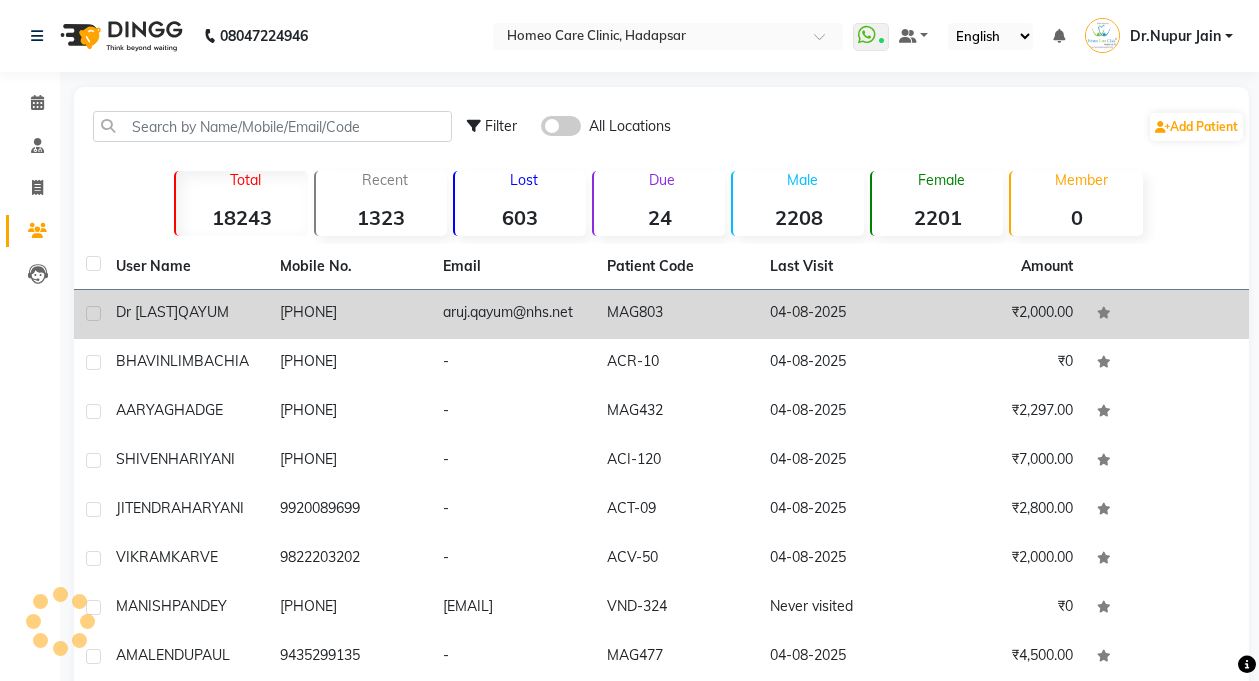 click on "Dr [LAST]" 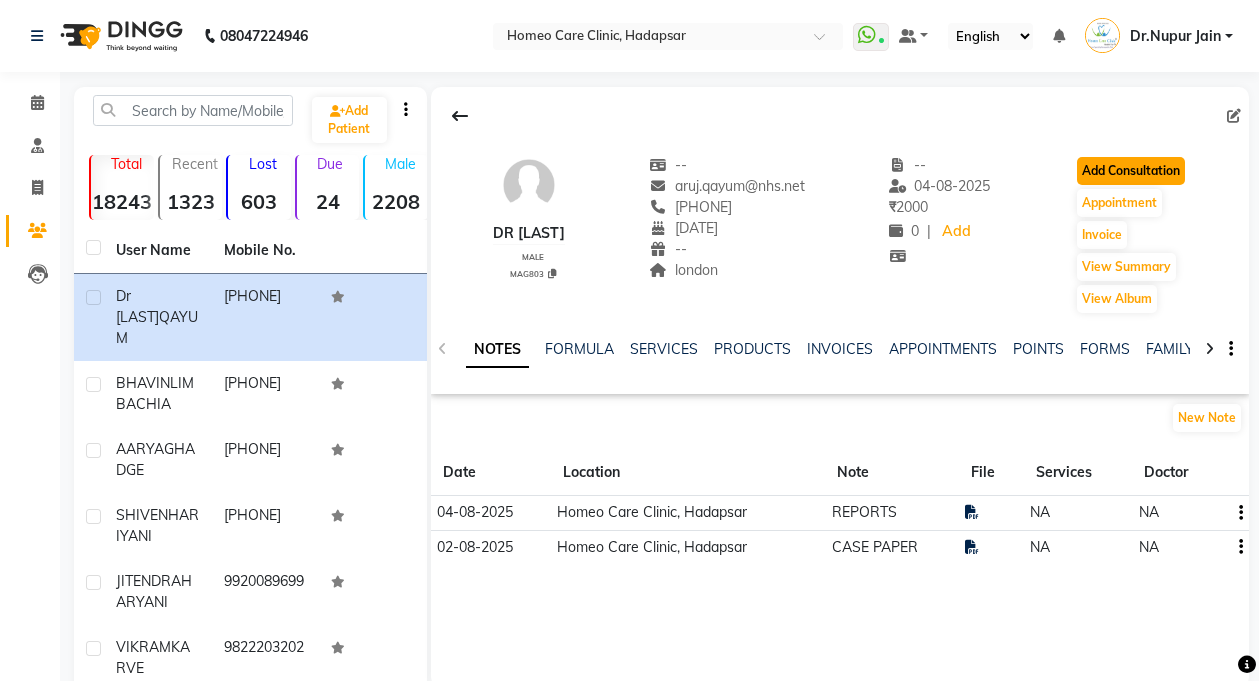 click on "Add Consultation" 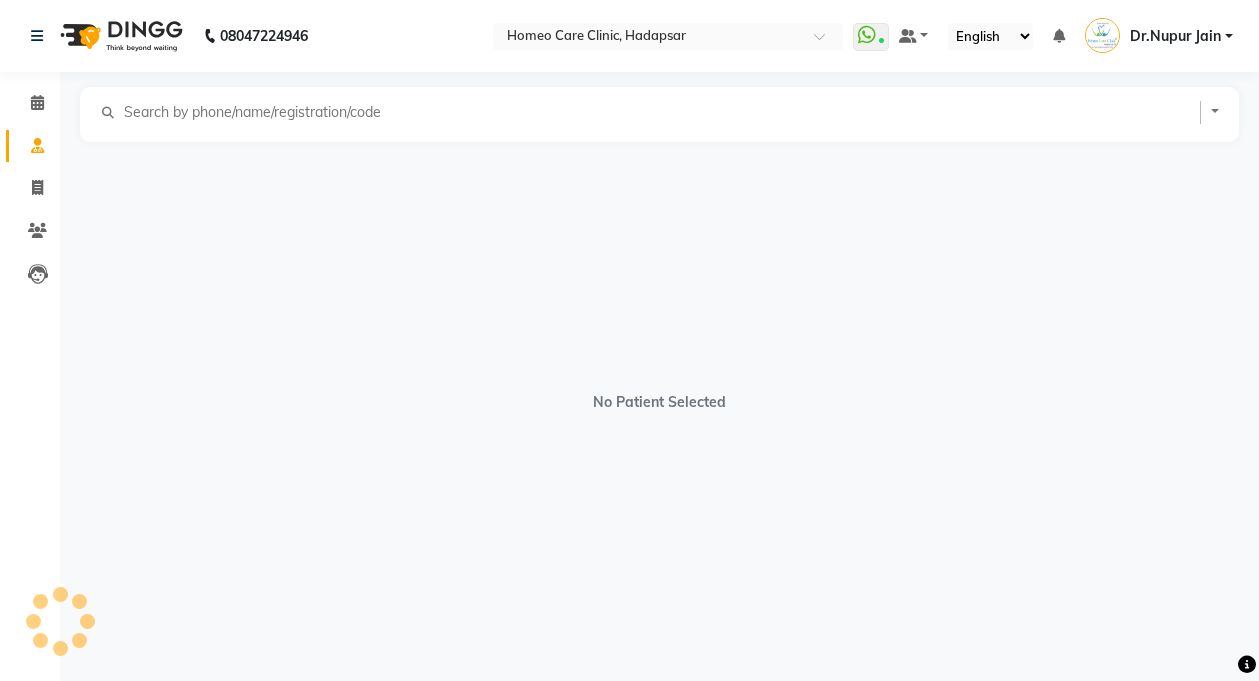 select on "male" 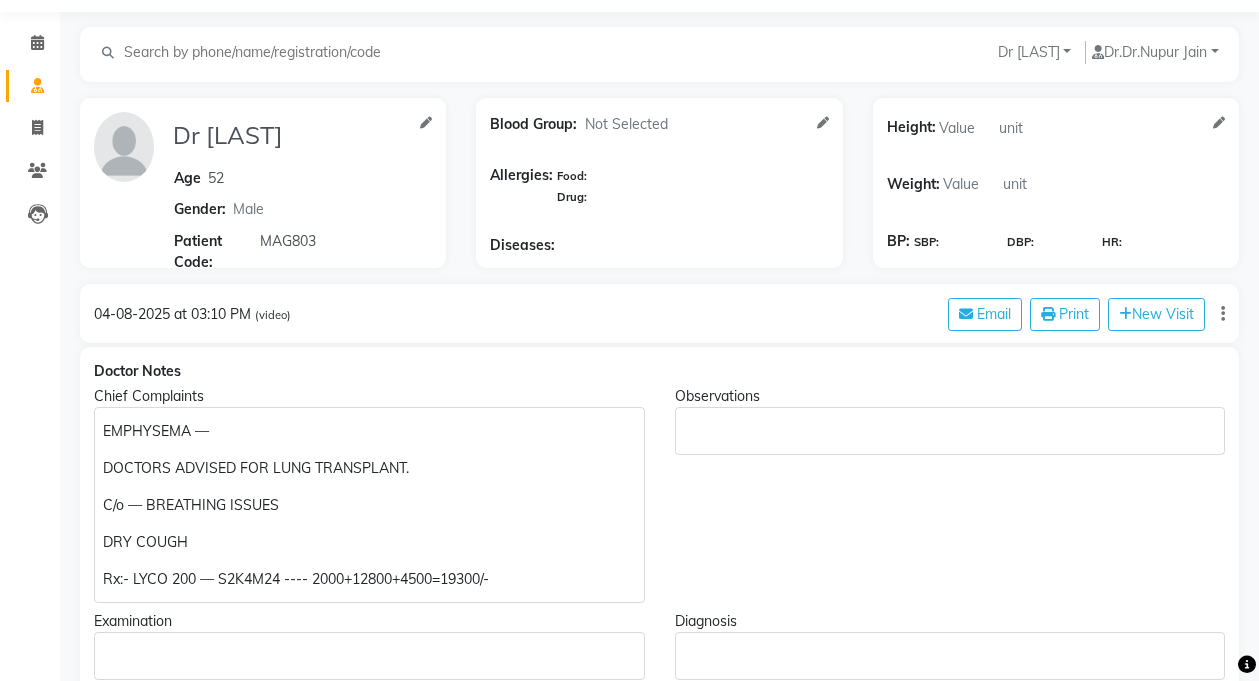 scroll, scrollTop: 0, scrollLeft: 0, axis: both 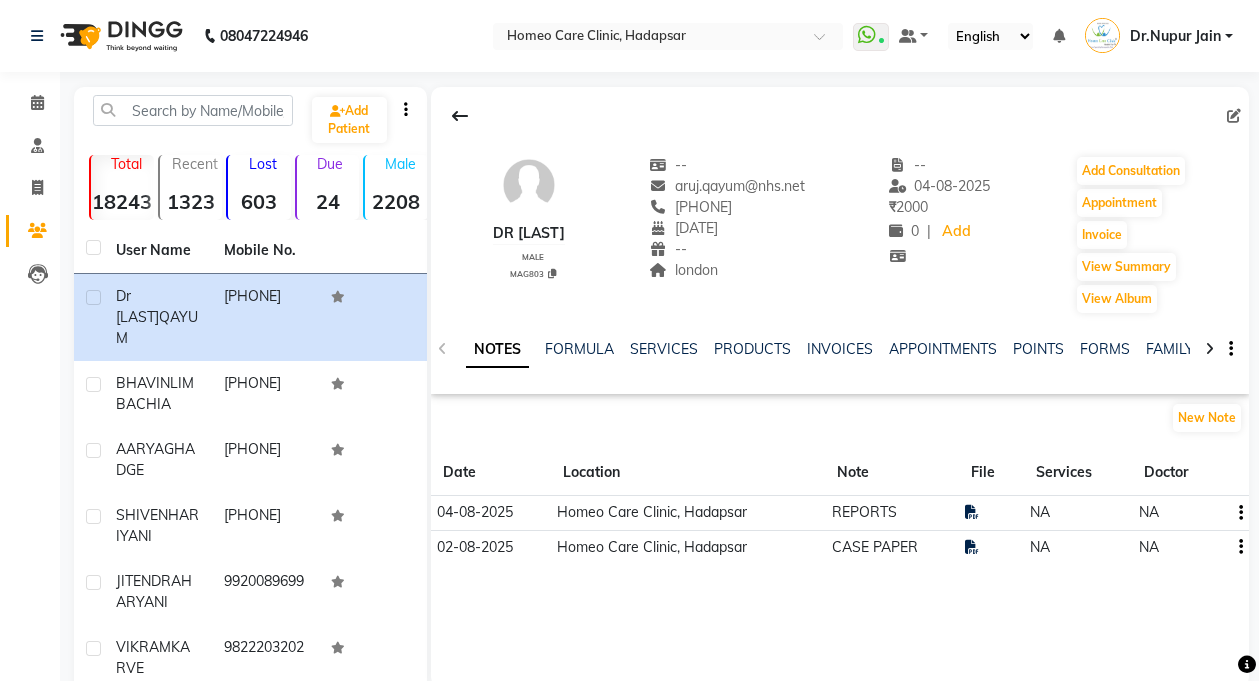 click 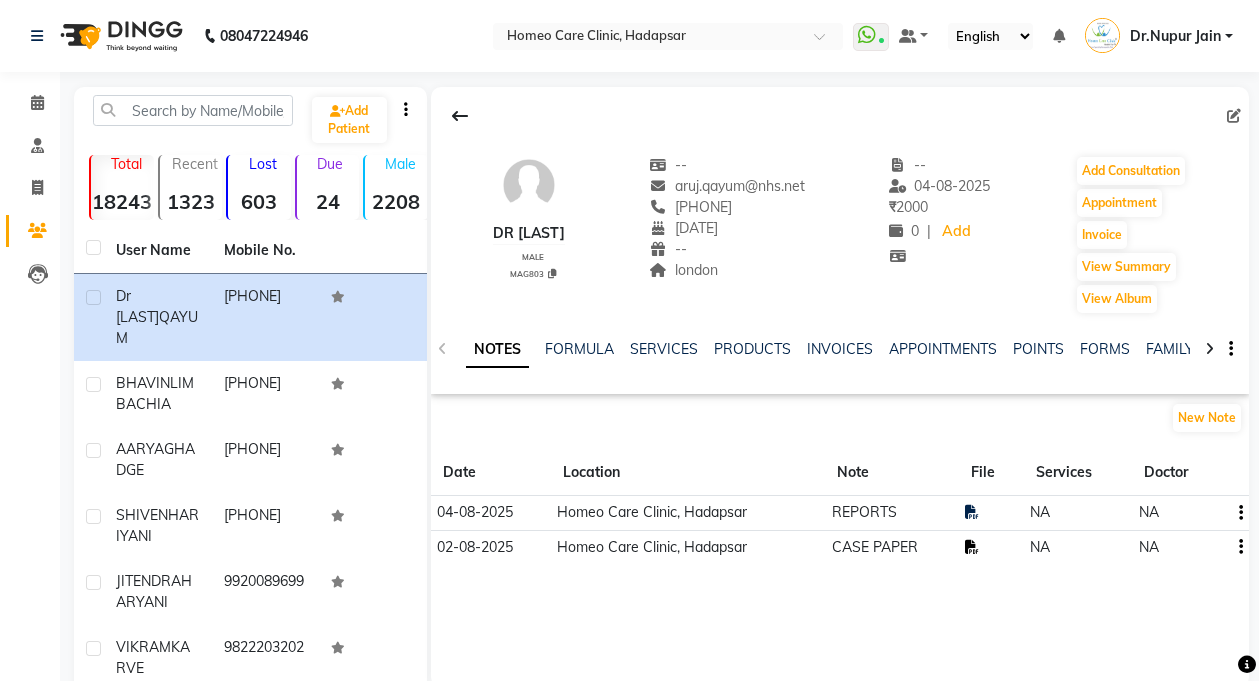 click 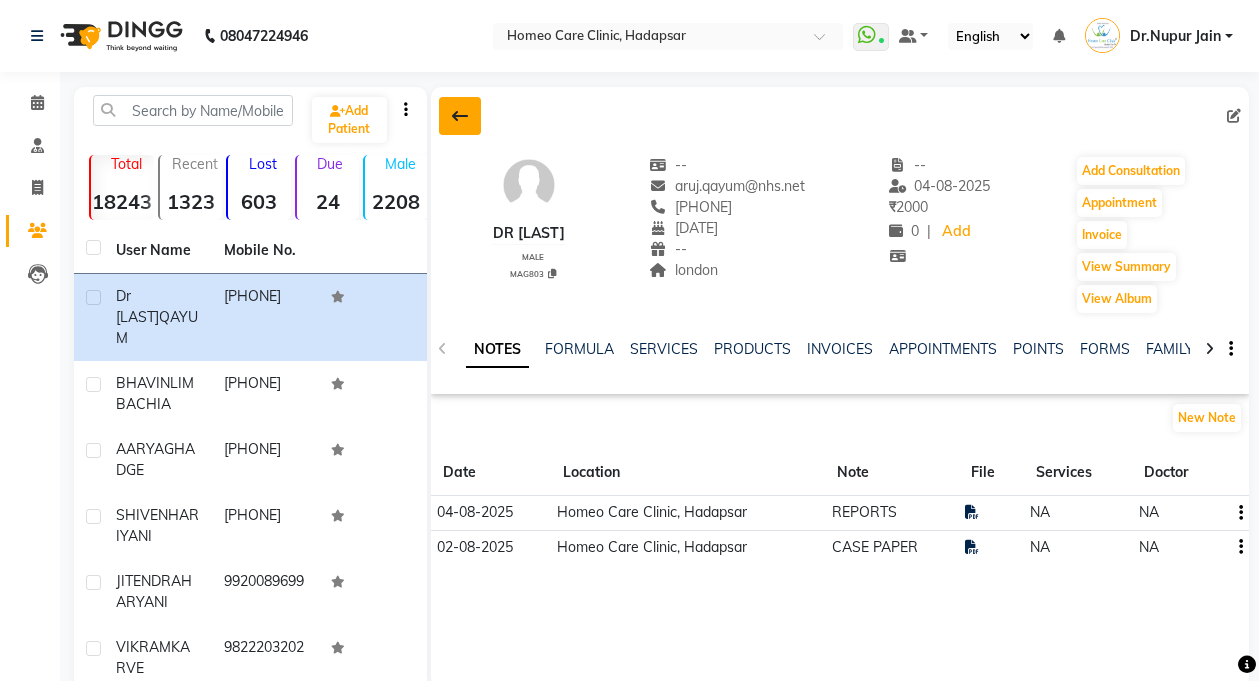 click 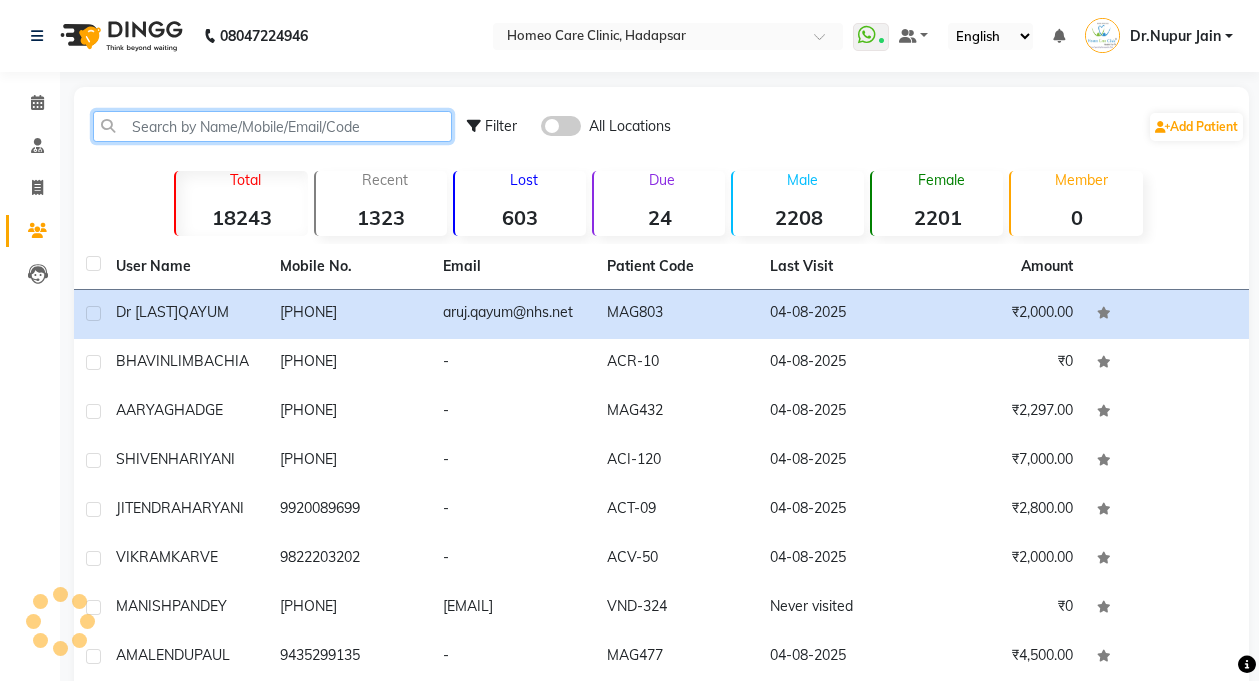 click 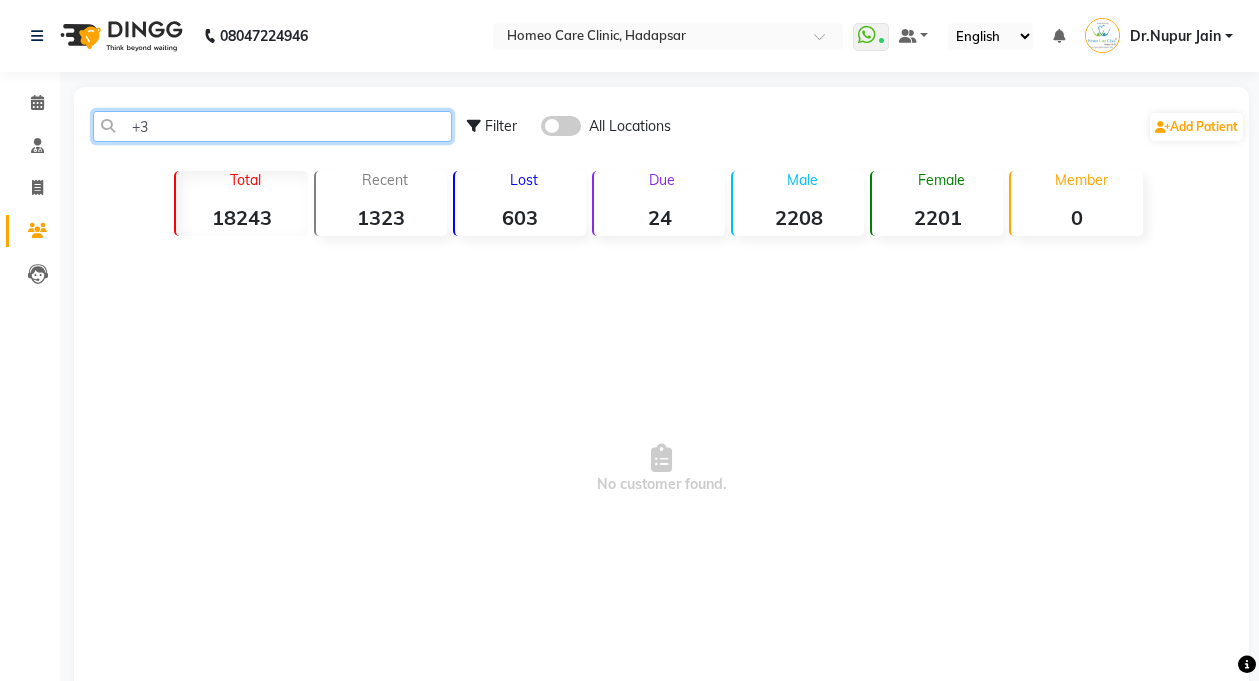 type on "+" 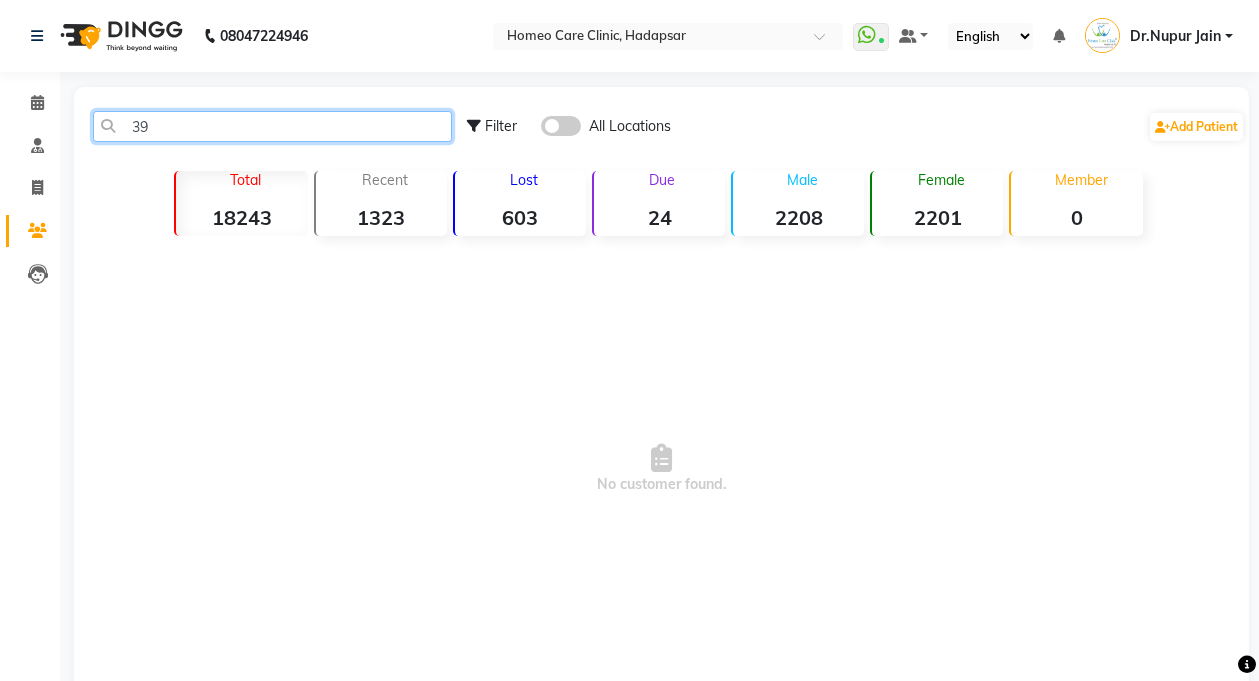 type on "3" 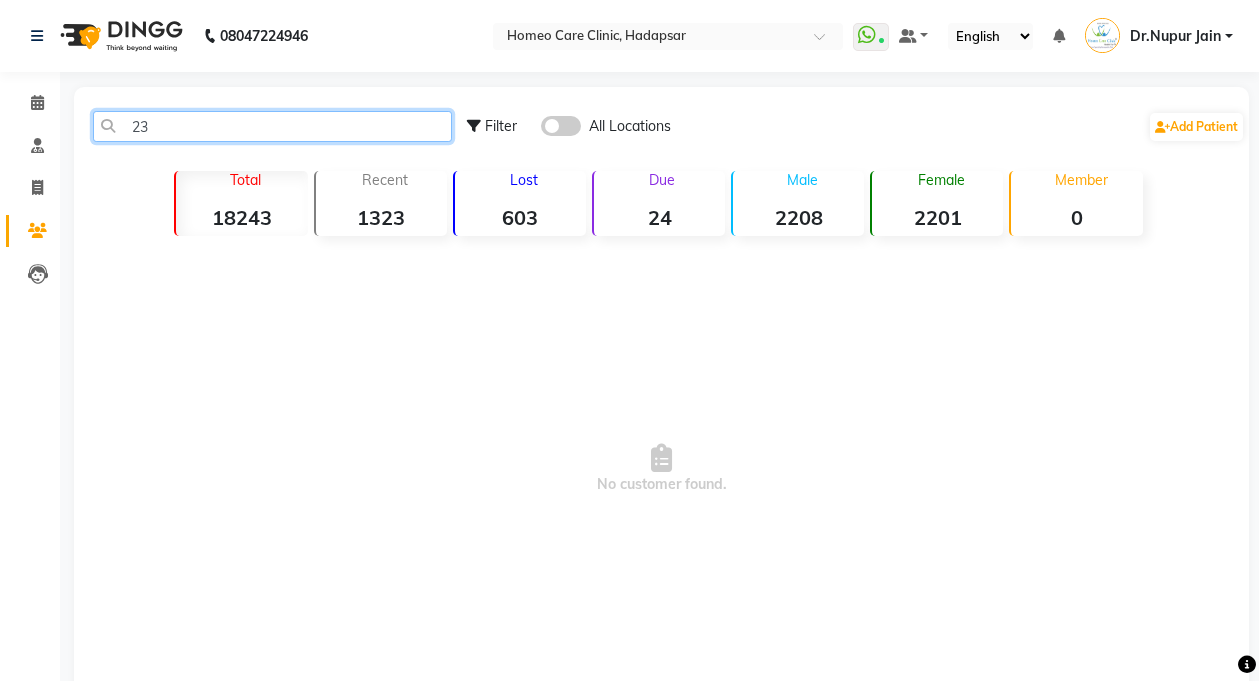 type on "2" 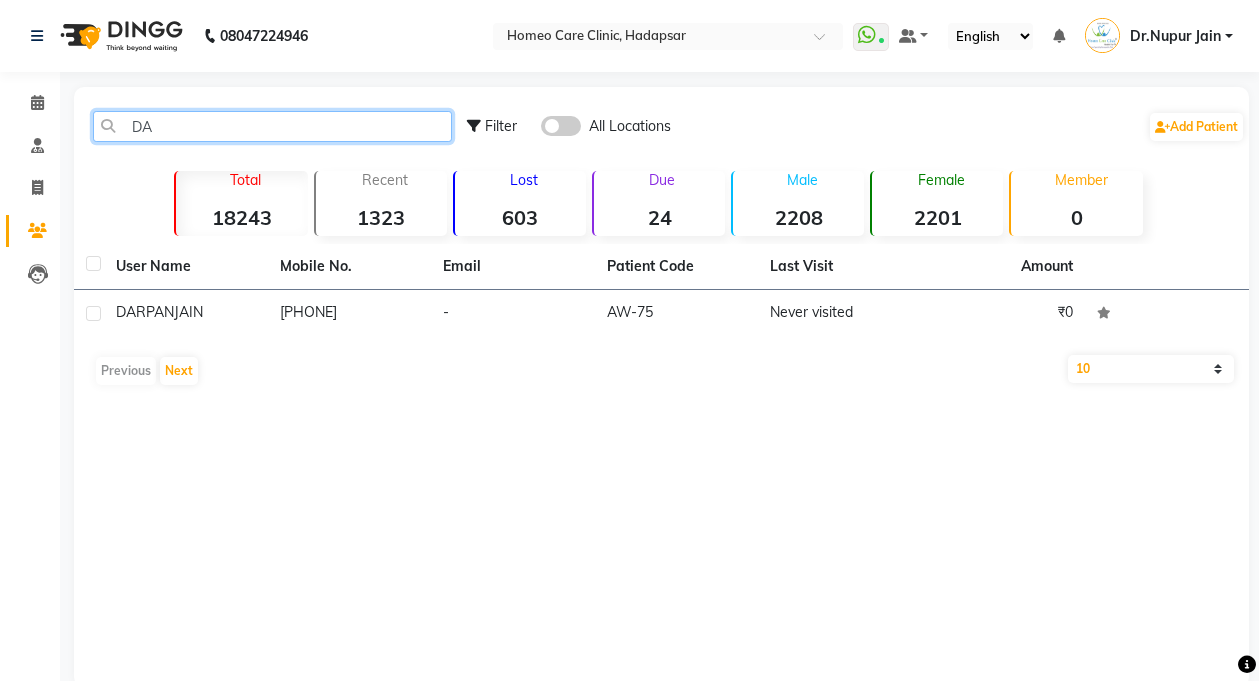 type on "D" 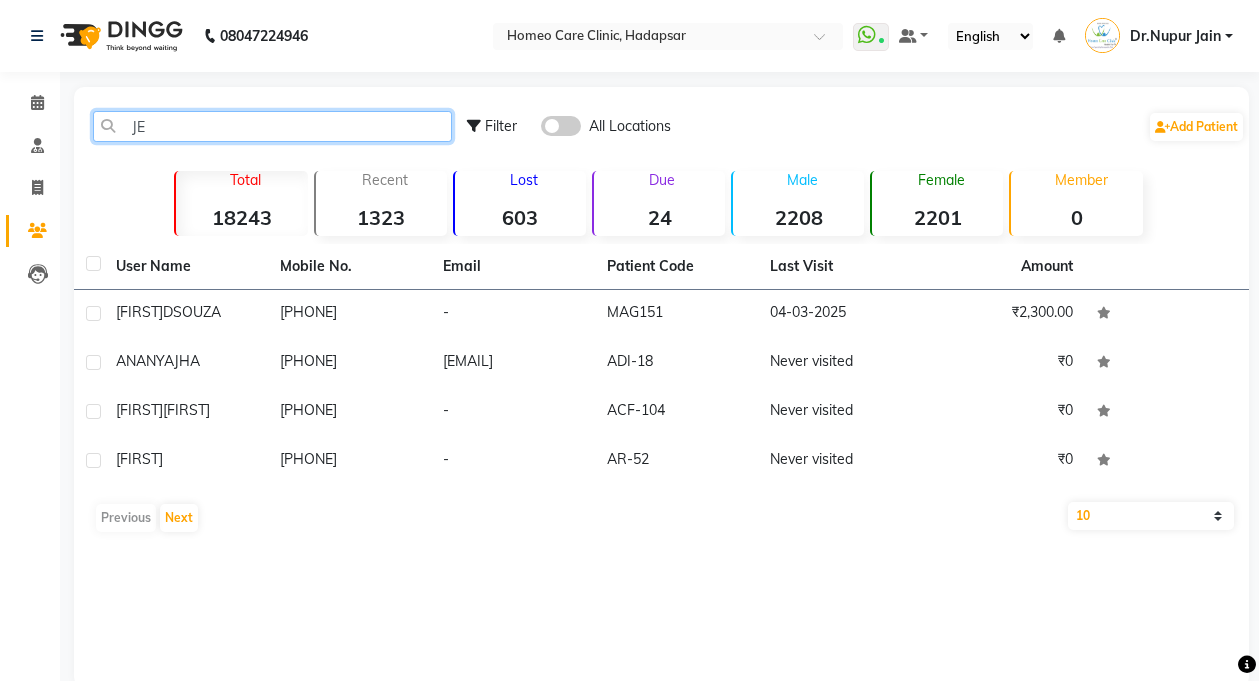 type on "J" 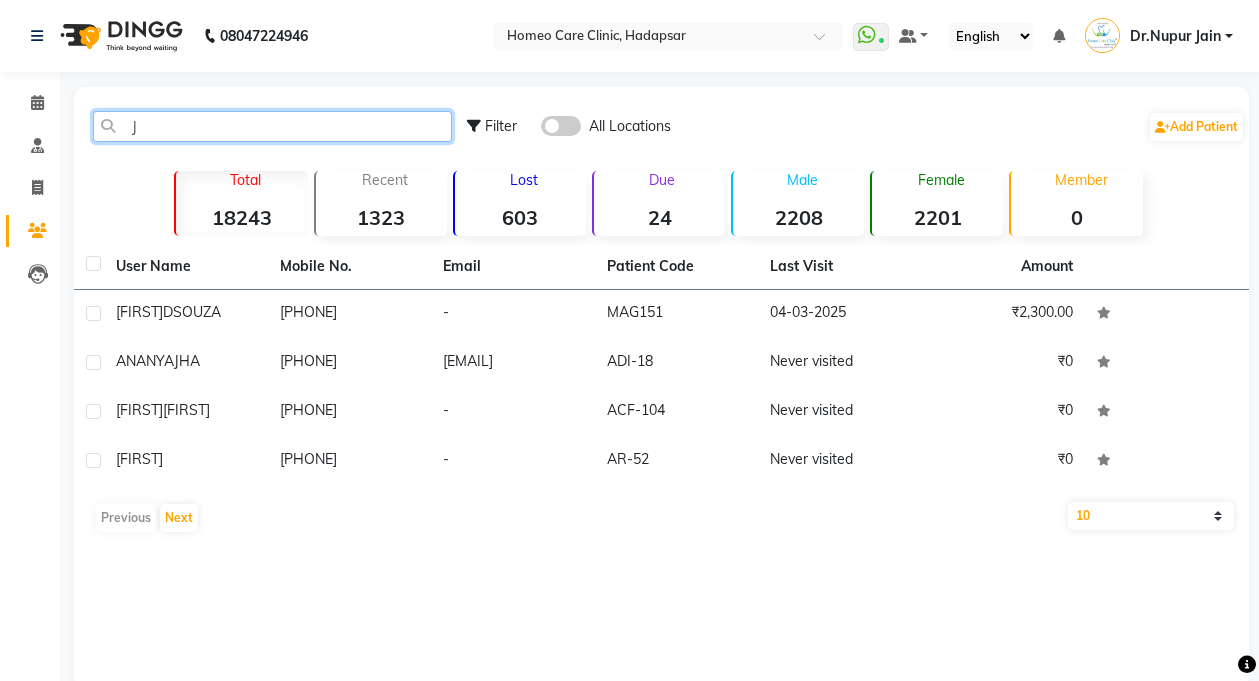 type 